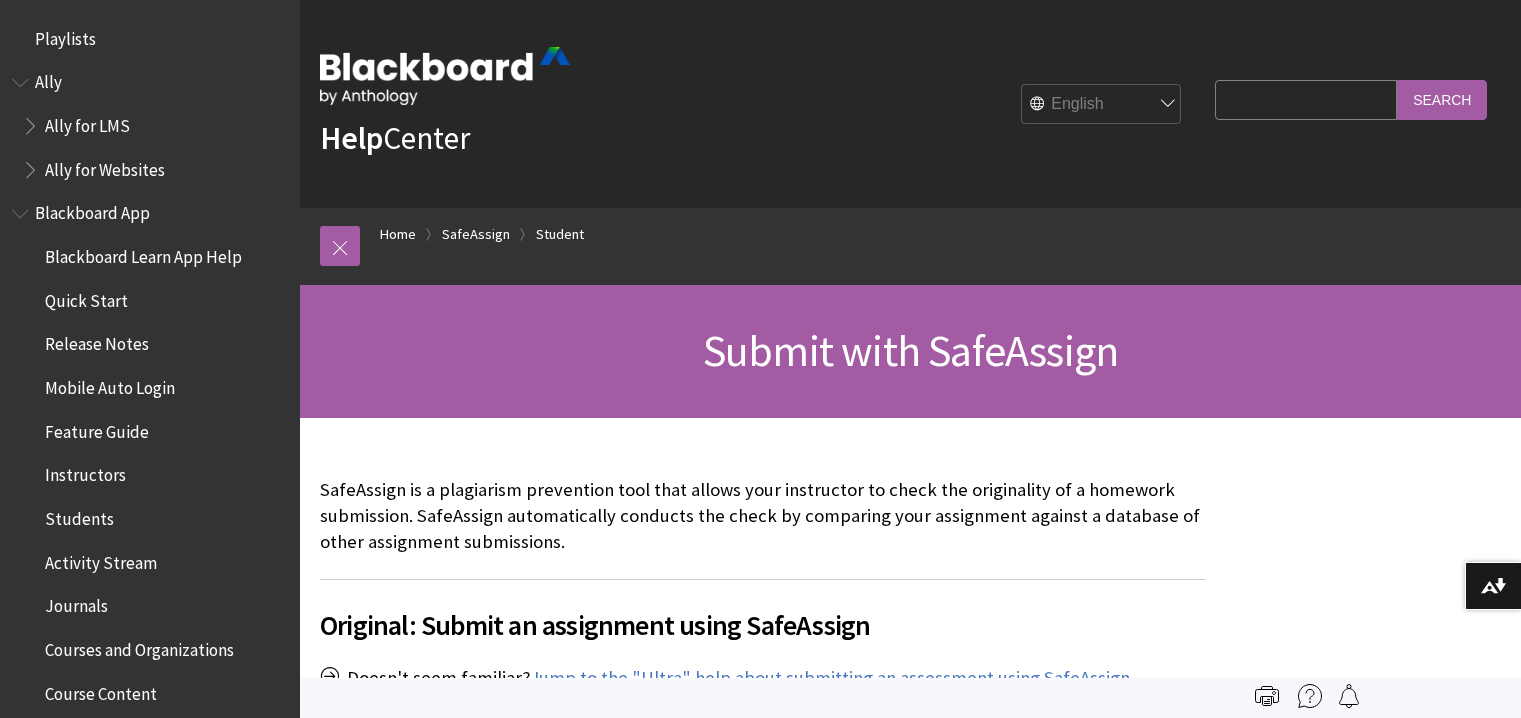 scroll, scrollTop: 117, scrollLeft: 0, axis: vertical 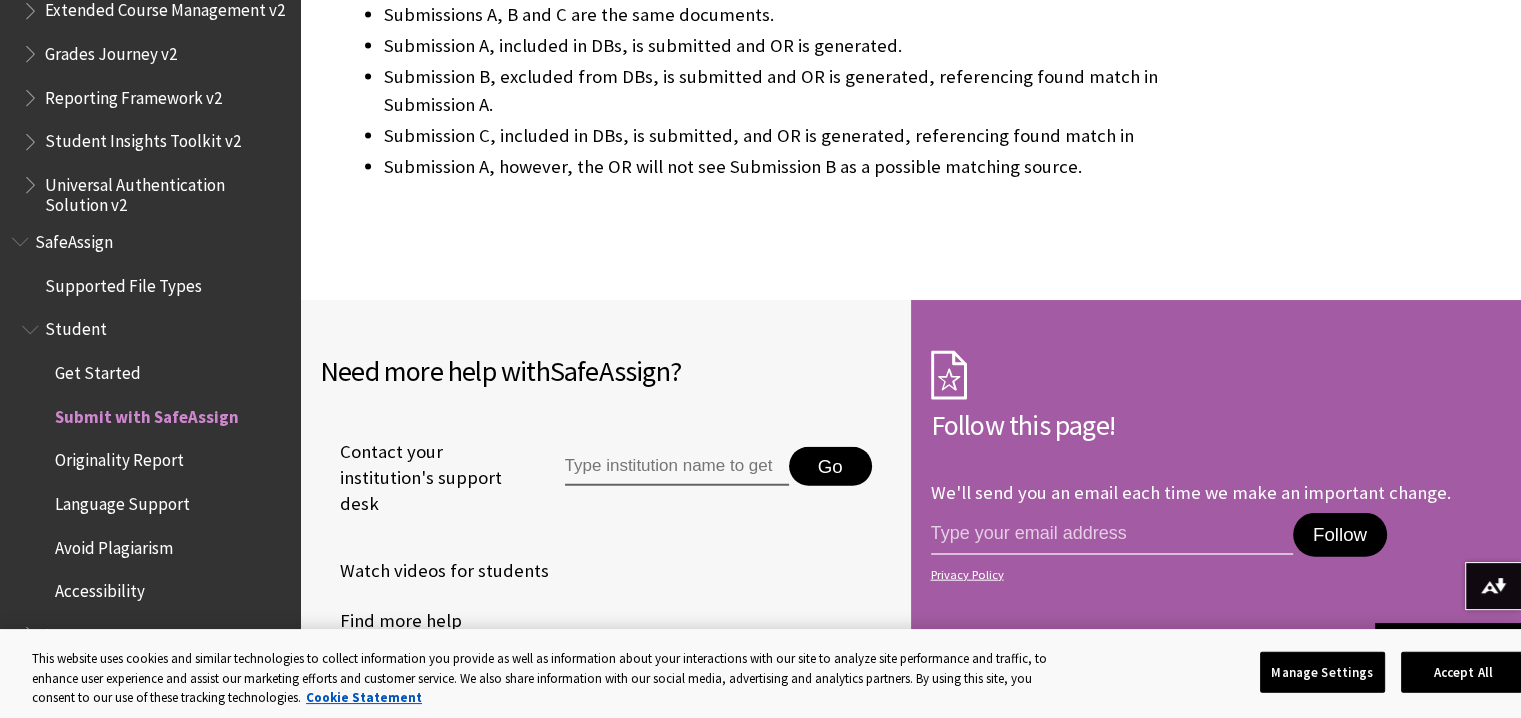 click on "SafeAssign" at bounding box center [150, 242] 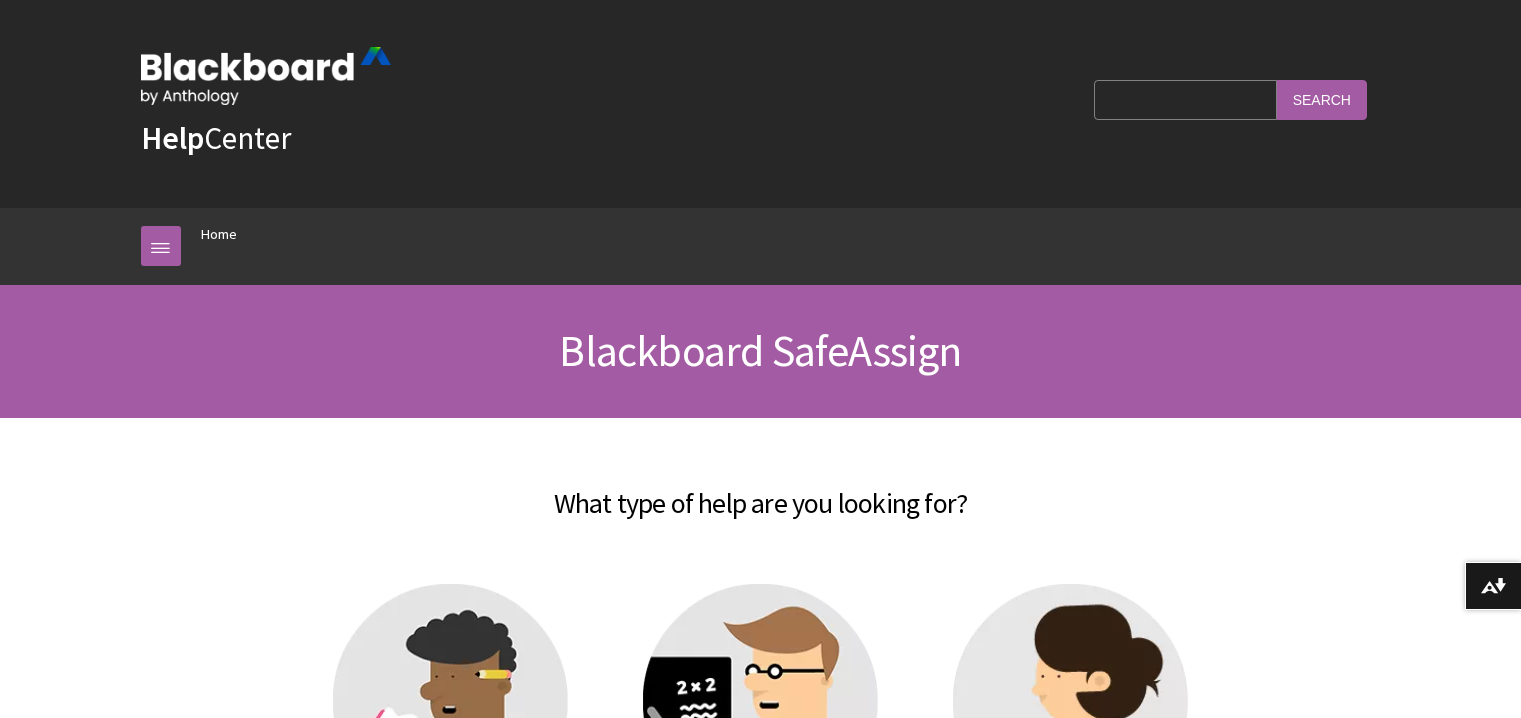 scroll, scrollTop: 0, scrollLeft: 0, axis: both 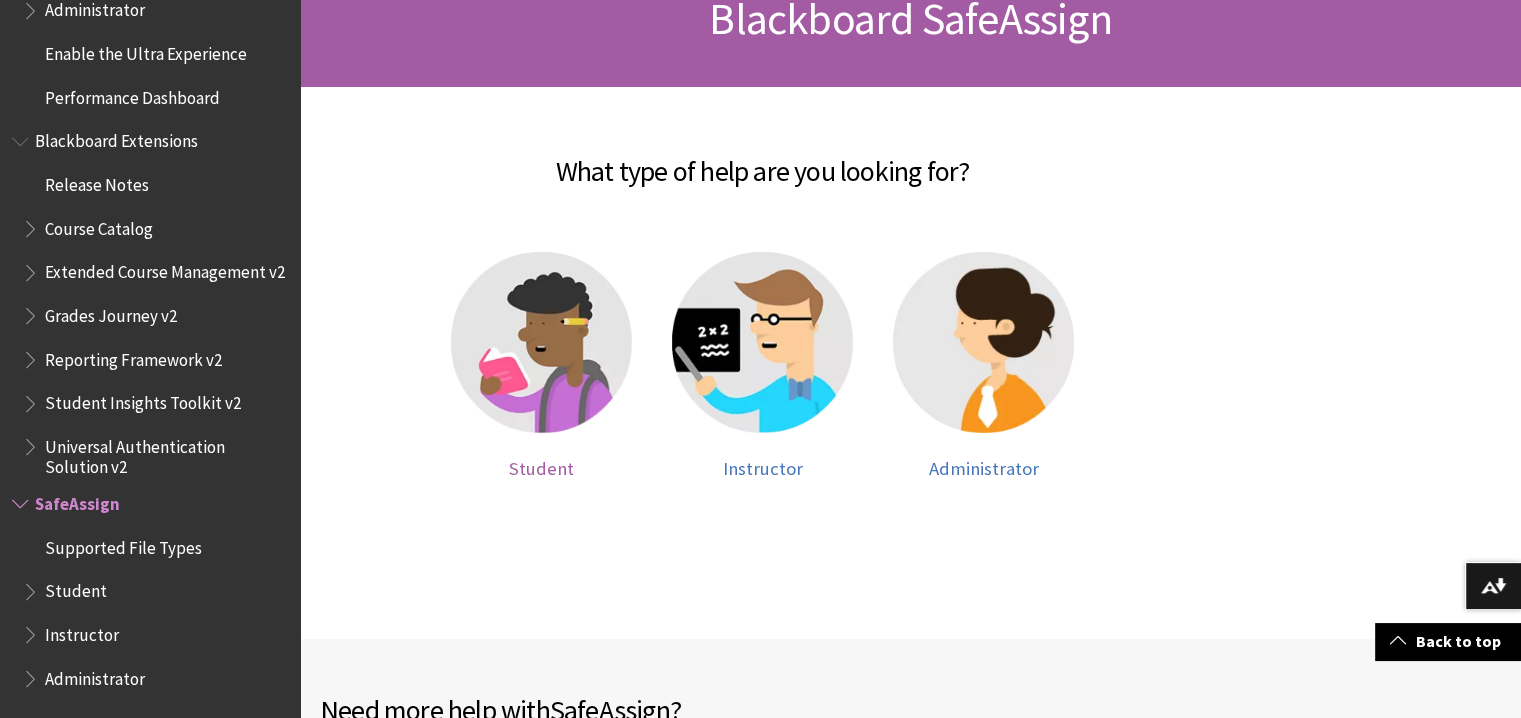click at bounding box center (541, 342) 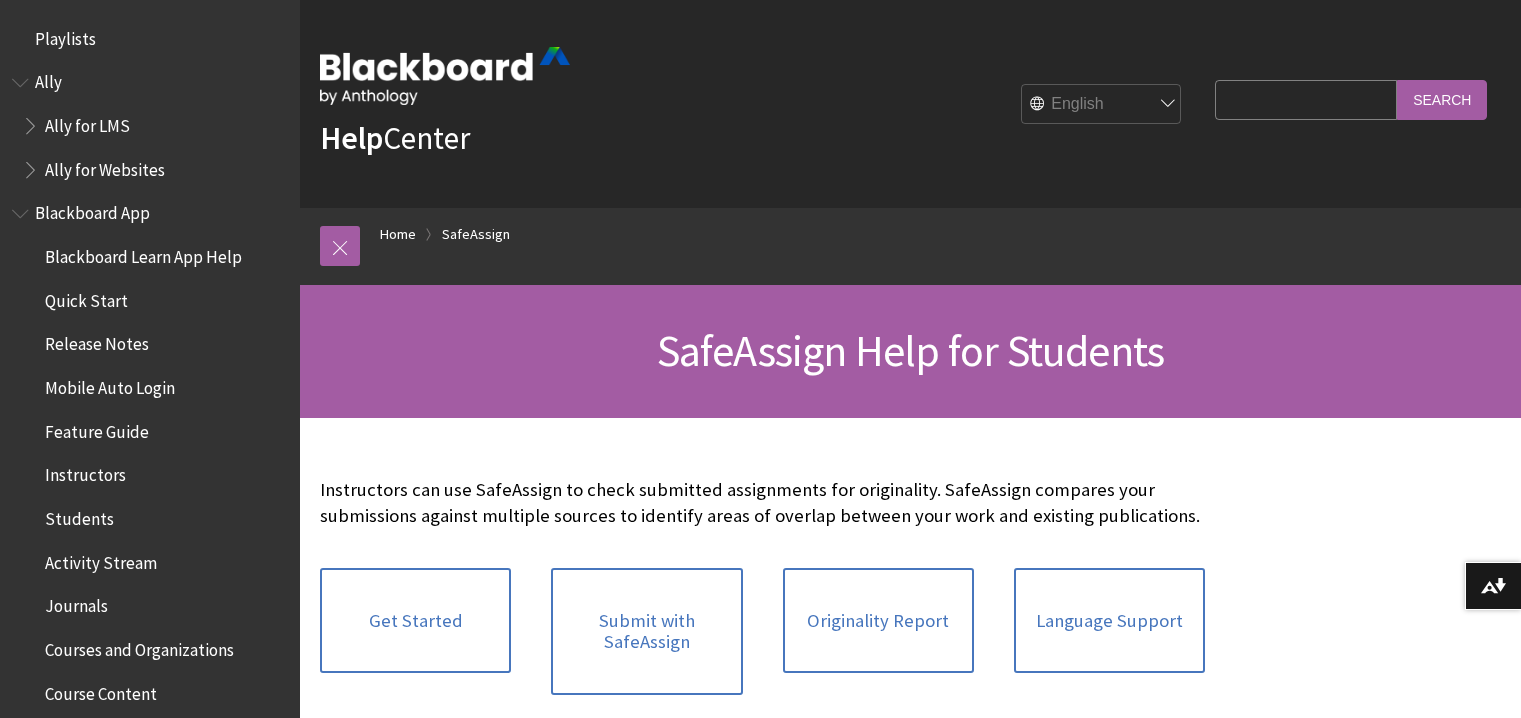 scroll, scrollTop: 0, scrollLeft: 0, axis: both 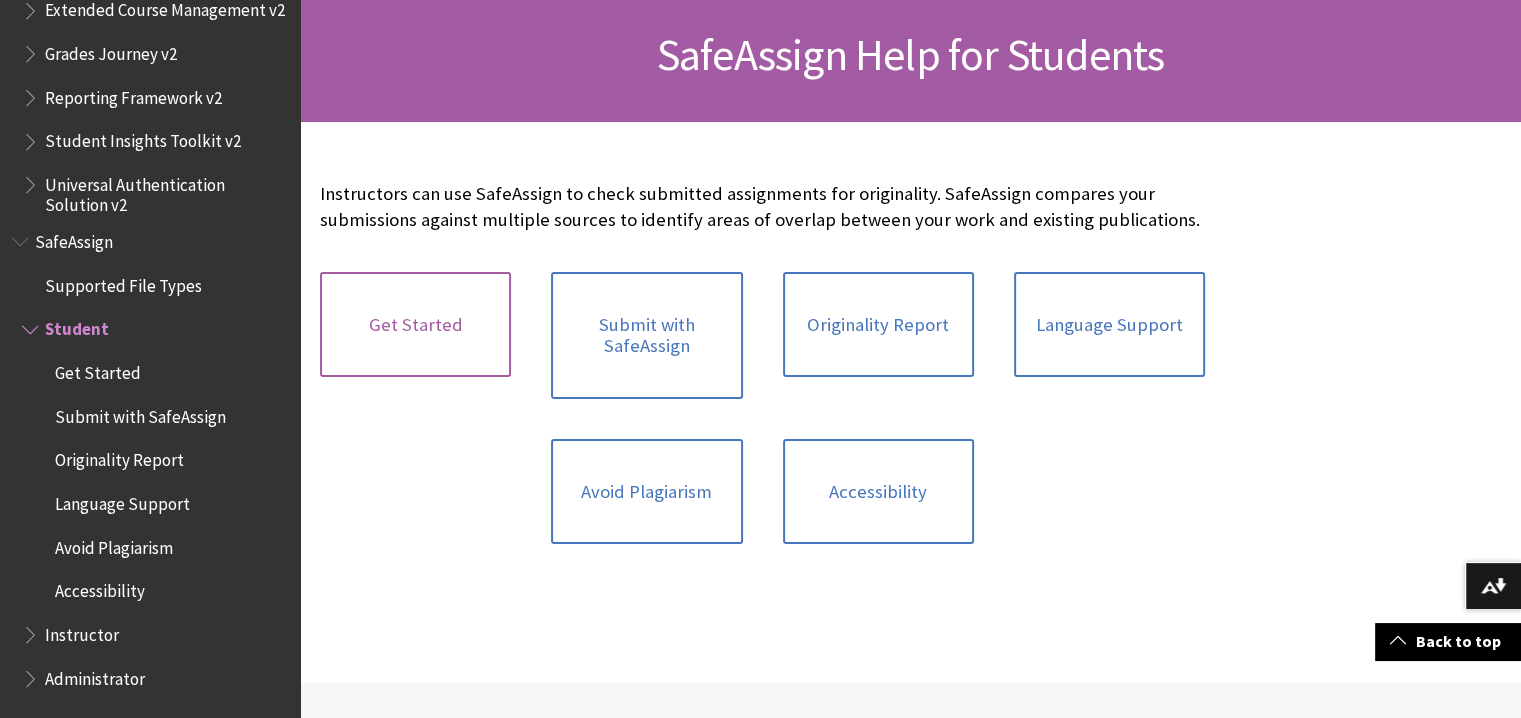 click on "Get Started" at bounding box center [415, 325] 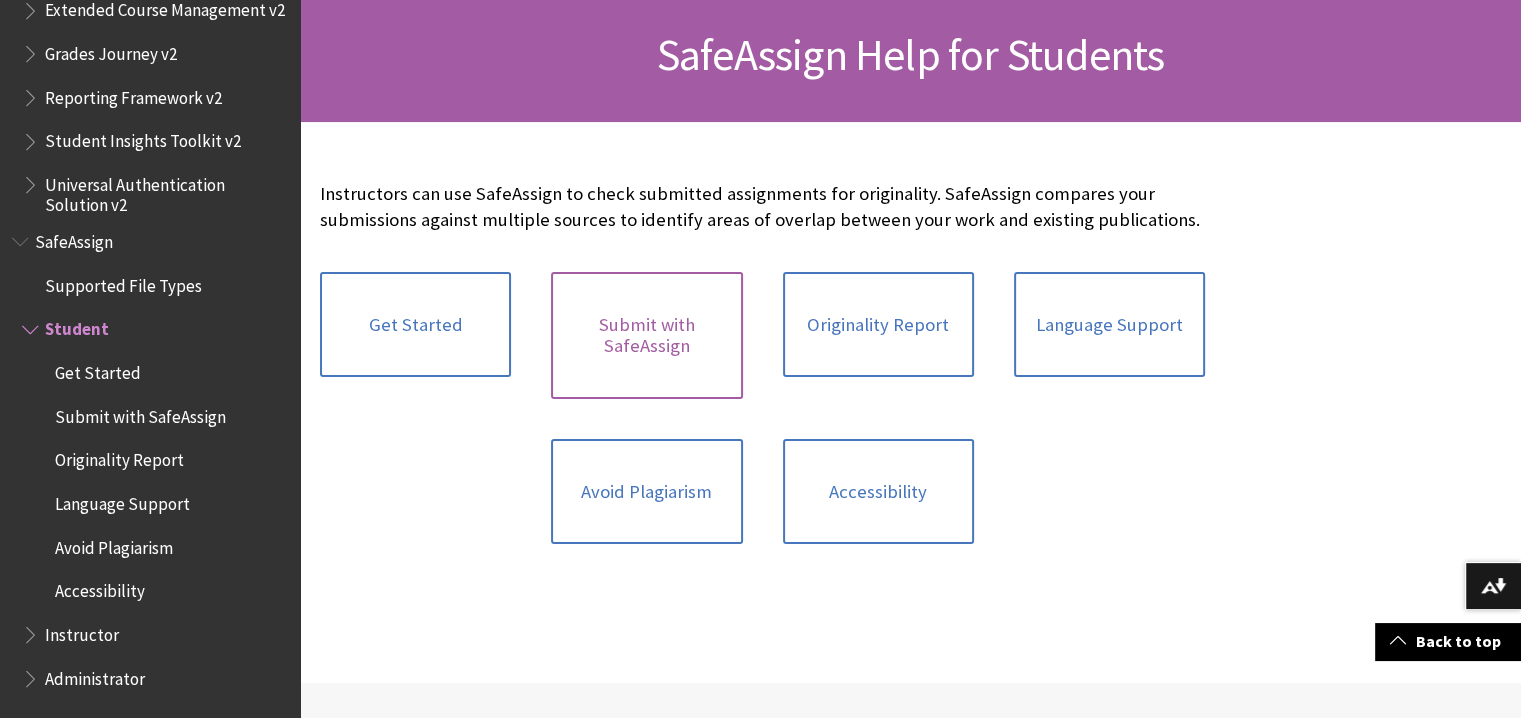 click on "Submit with SafeAssign" at bounding box center [646, 335] 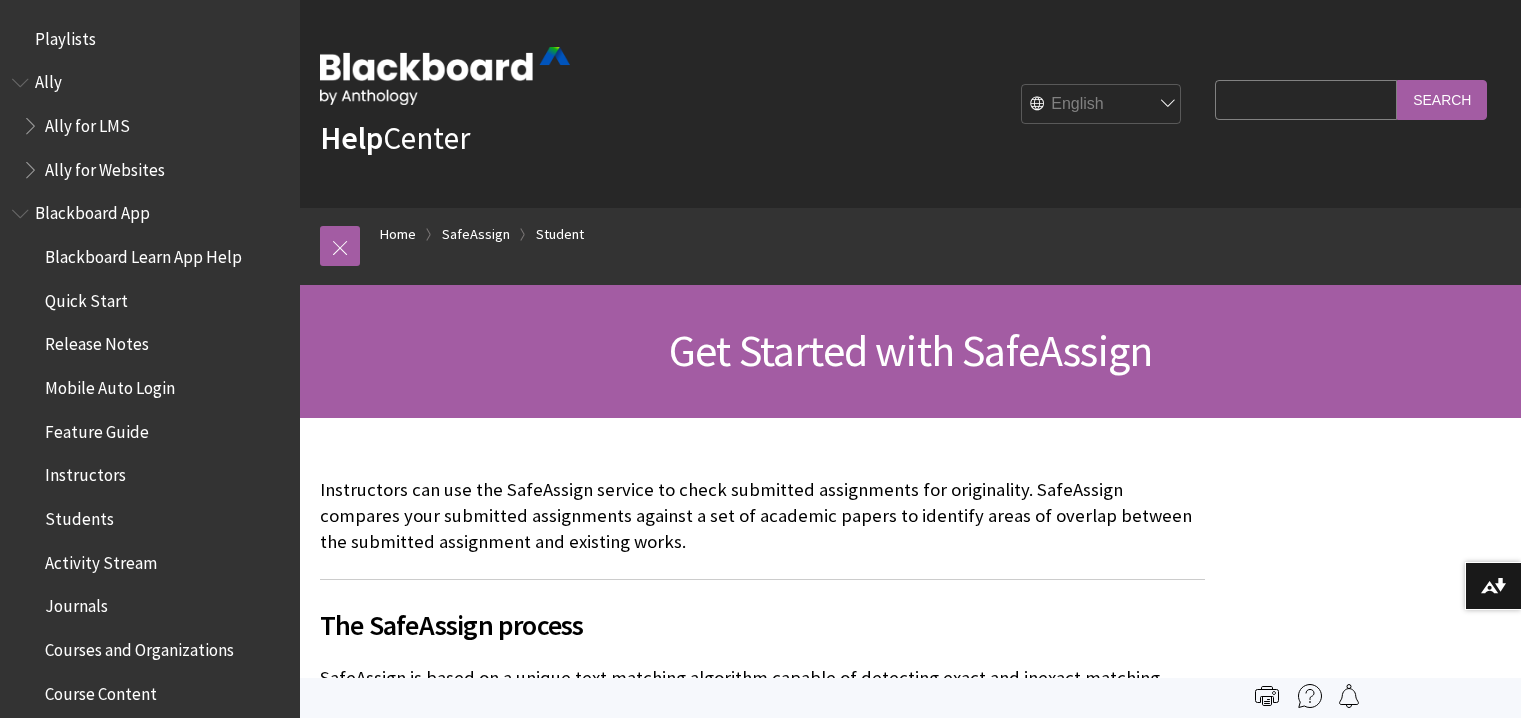 scroll, scrollTop: 0, scrollLeft: 0, axis: both 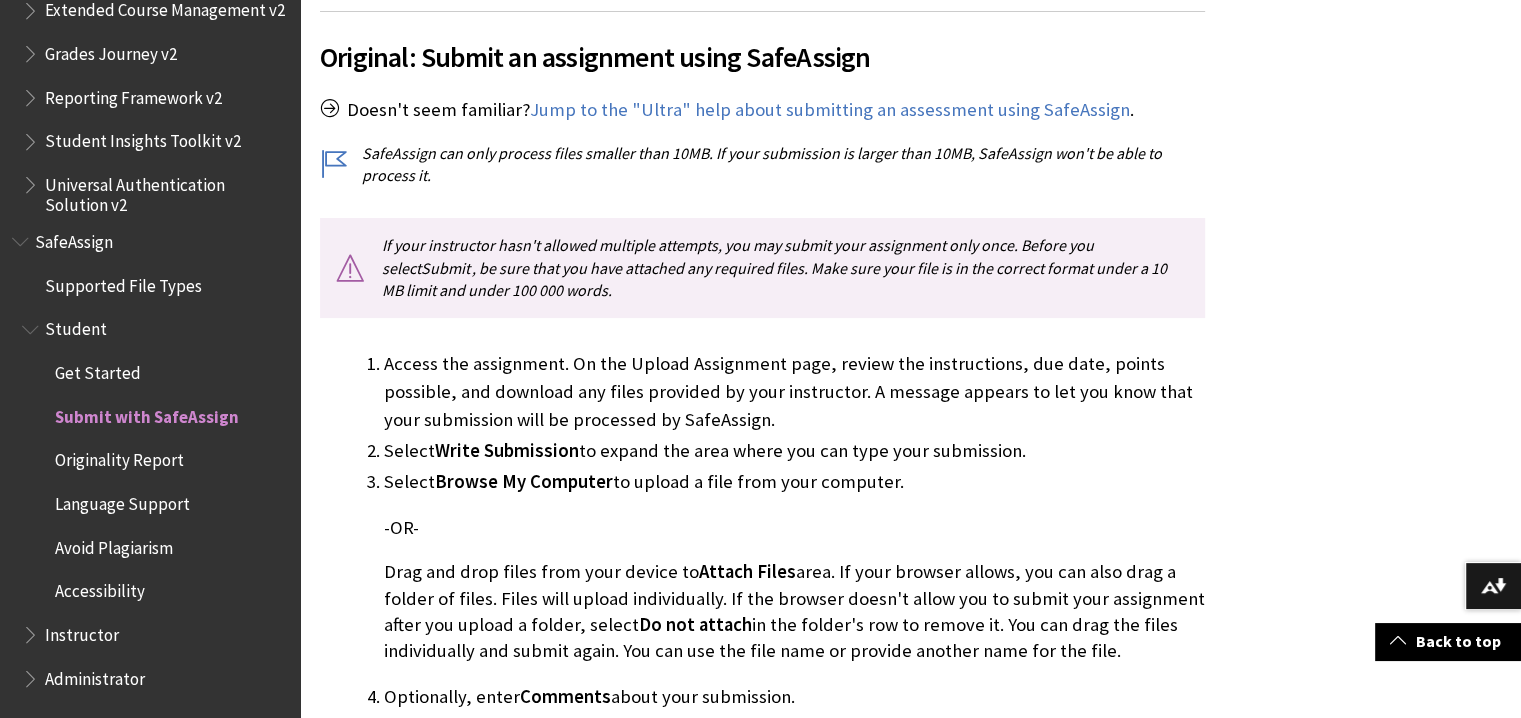 click on "Jump to the "Ultra" help about submitting an assessment using SafeAssign" at bounding box center (830, 110) 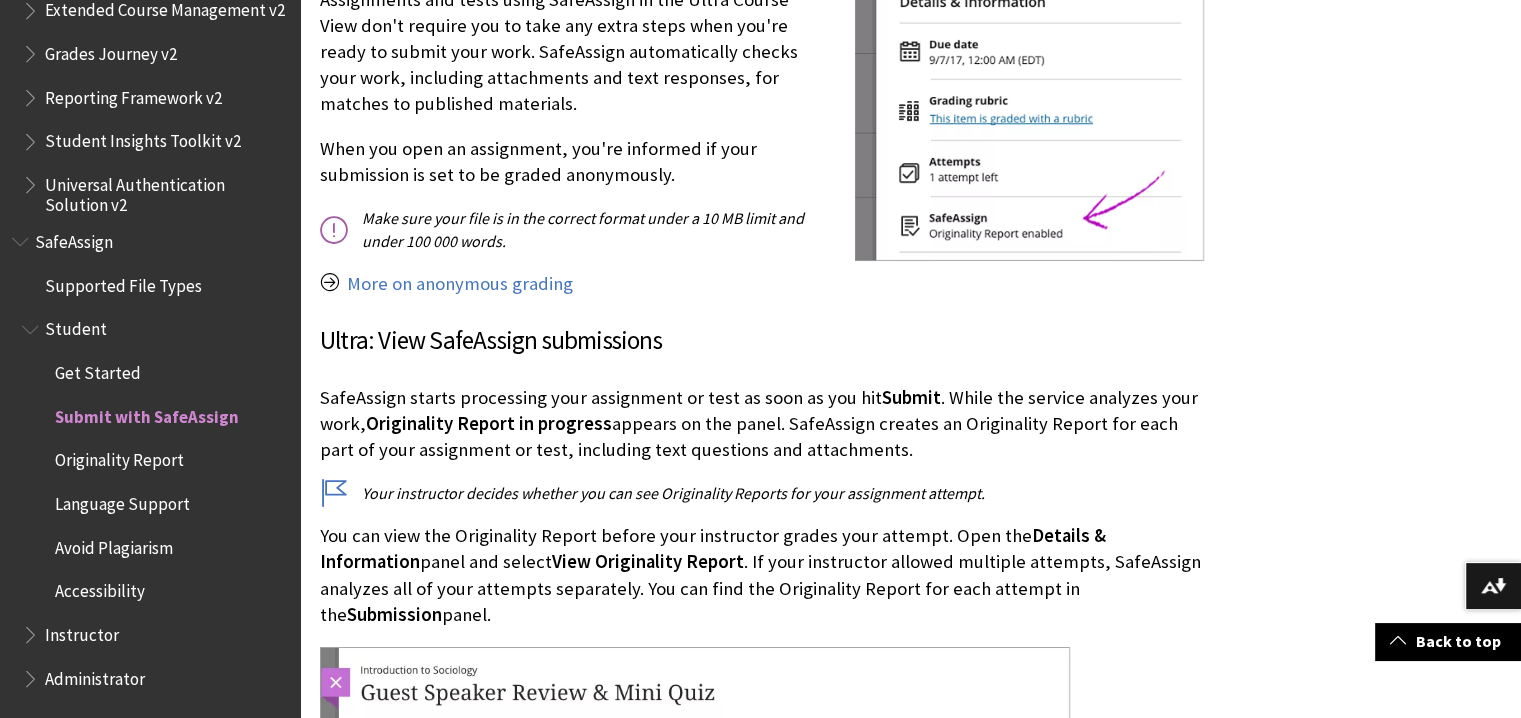 scroll, scrollTop: 2592, scrollLeft: 0, axis: vertical 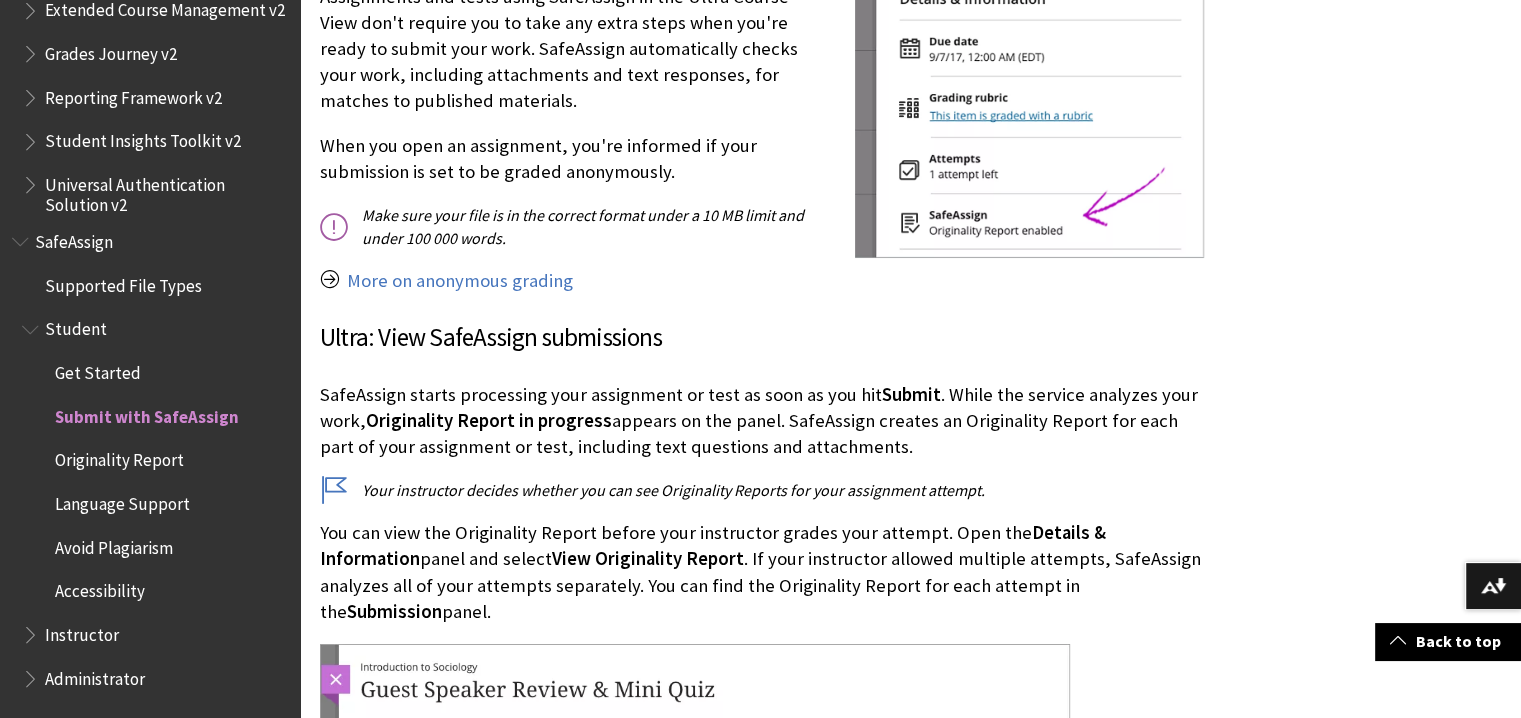 click on "More on anonymous grading" at bounding box center [460, 281] 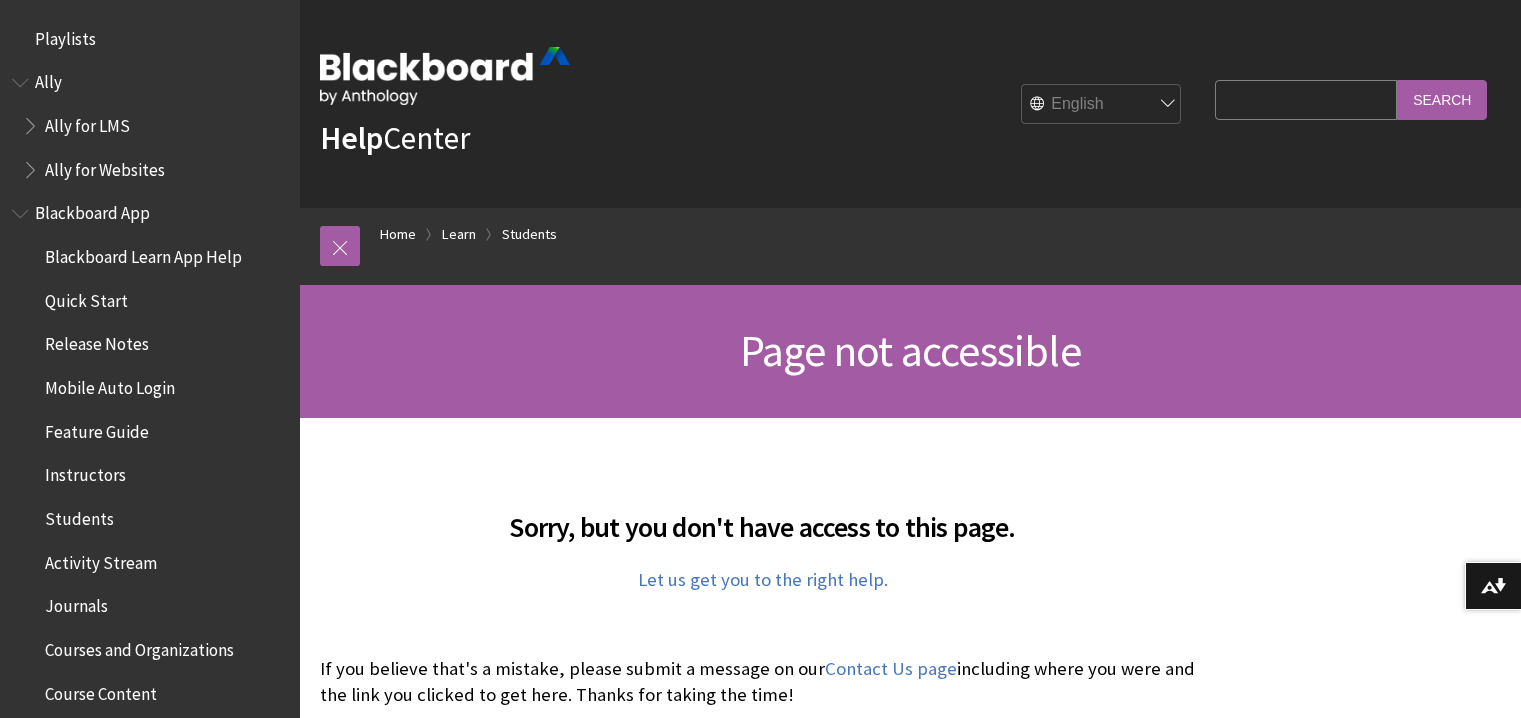 scroll, scrollTop: 0, scrollLeft: 0, axis: both 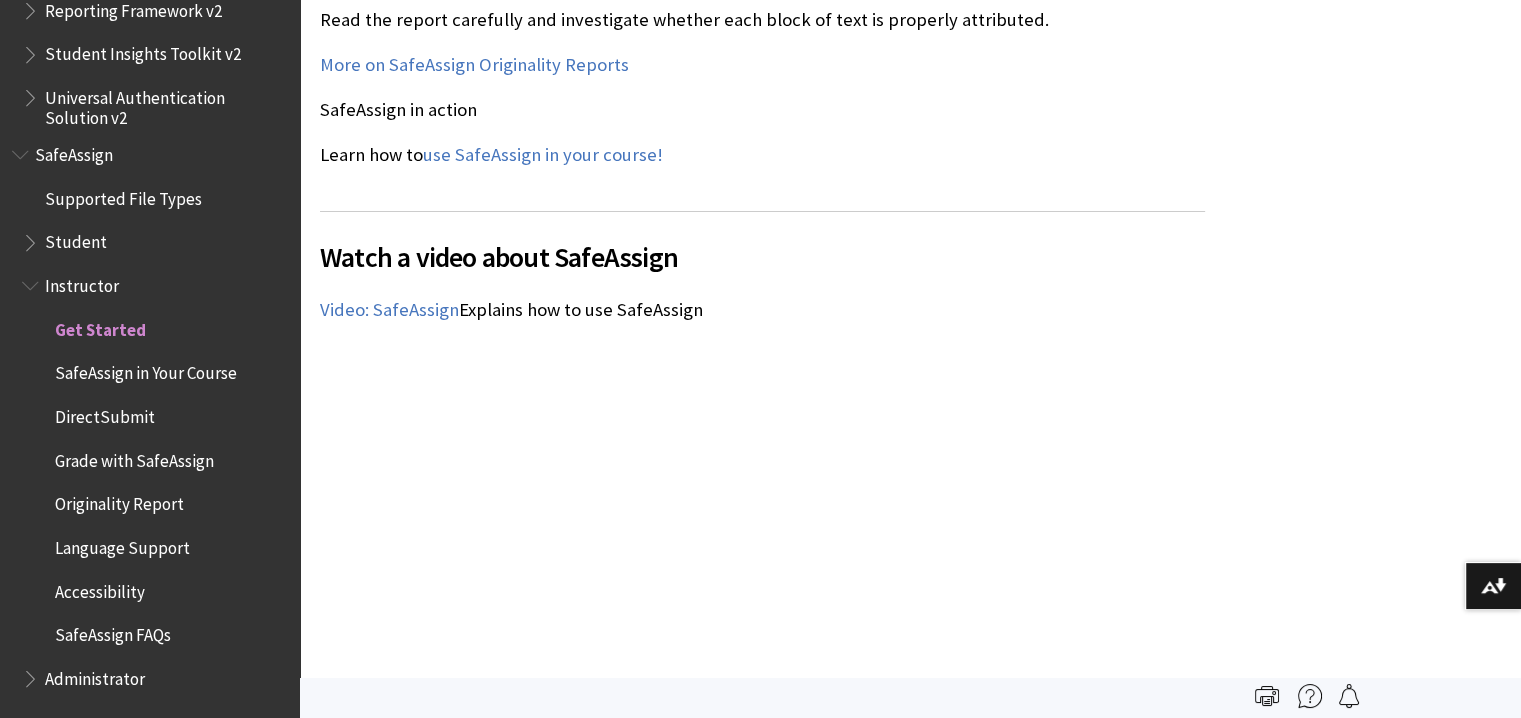 click on "use SafeAssign in your course!" at bounding box center [543, 155] 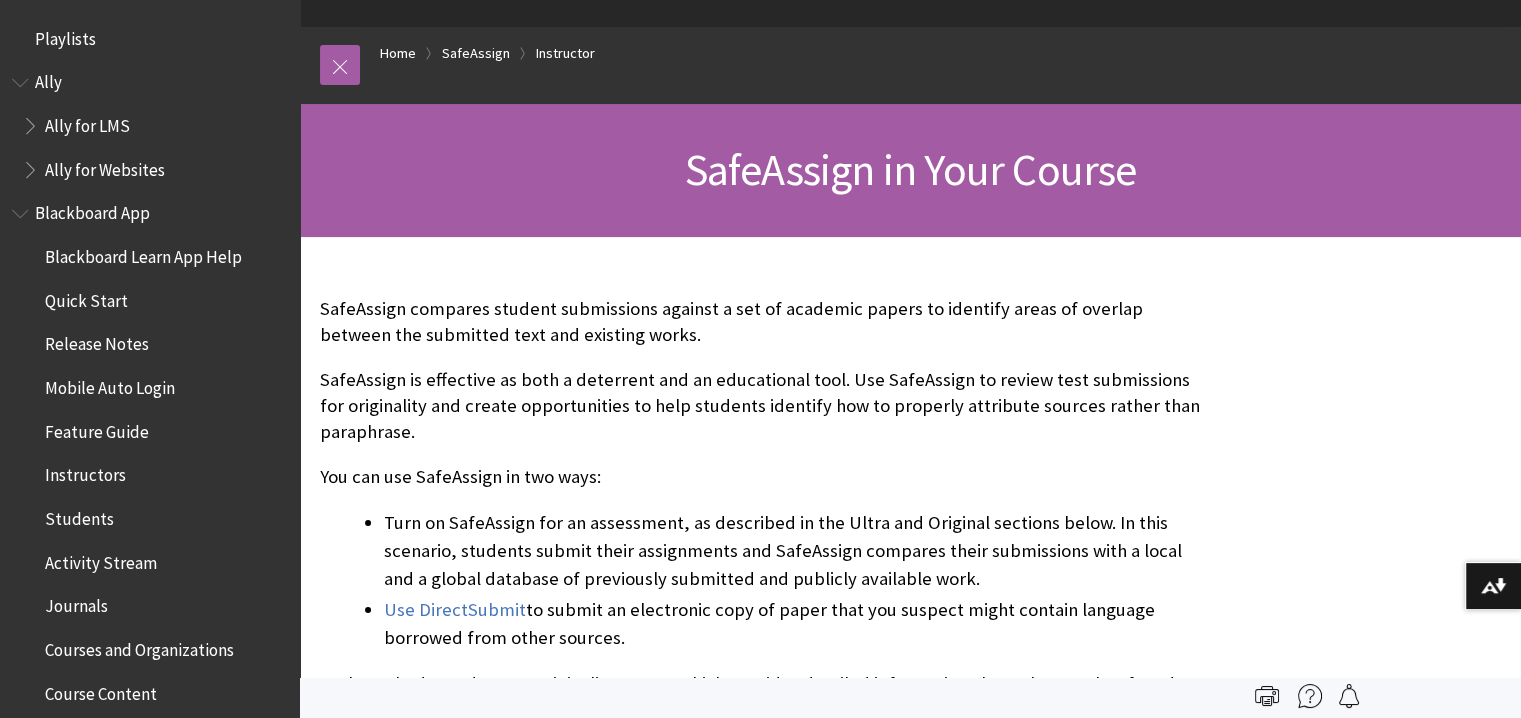 scroll, scrollTop: 282, scrollLeft: 0, axis: vertical 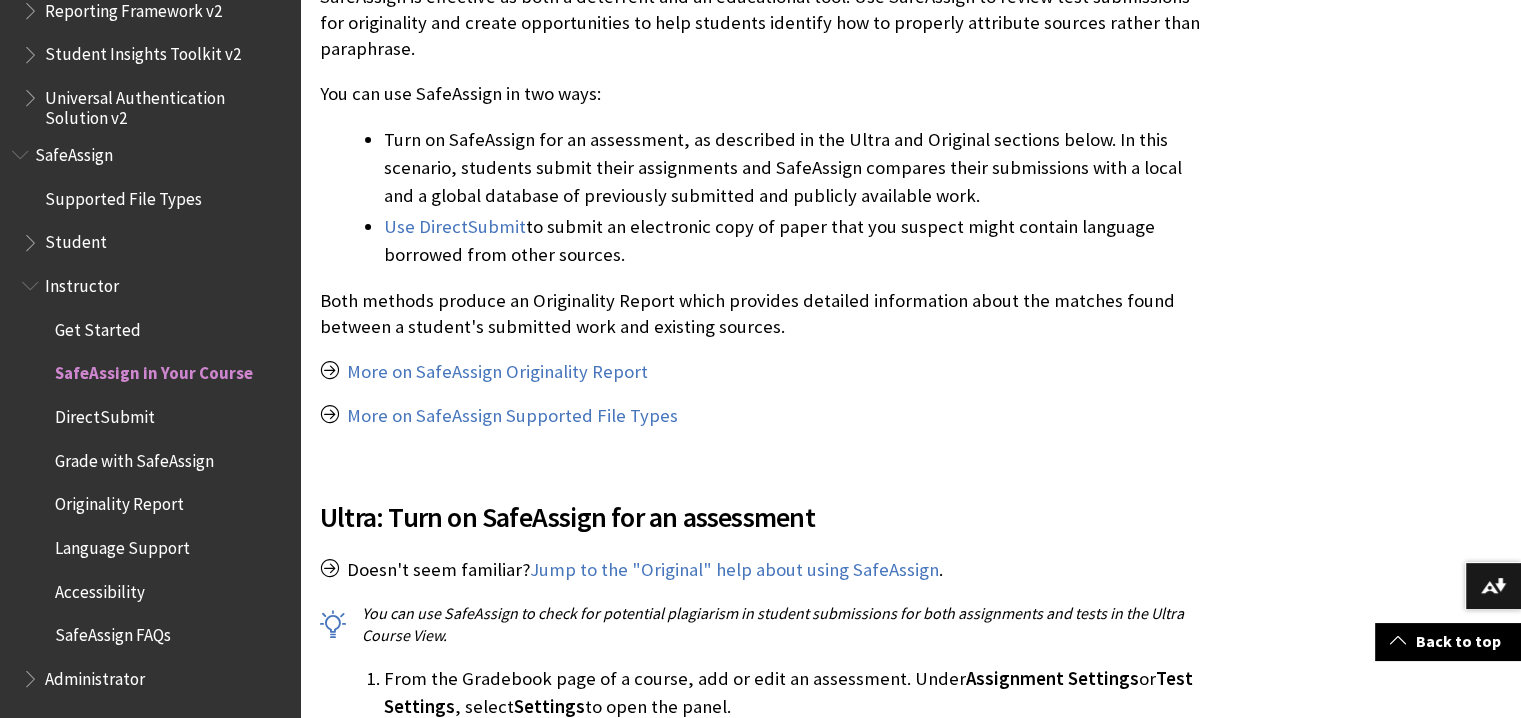 click on "Use DirectSubmit" at bounding box center (455, 227) 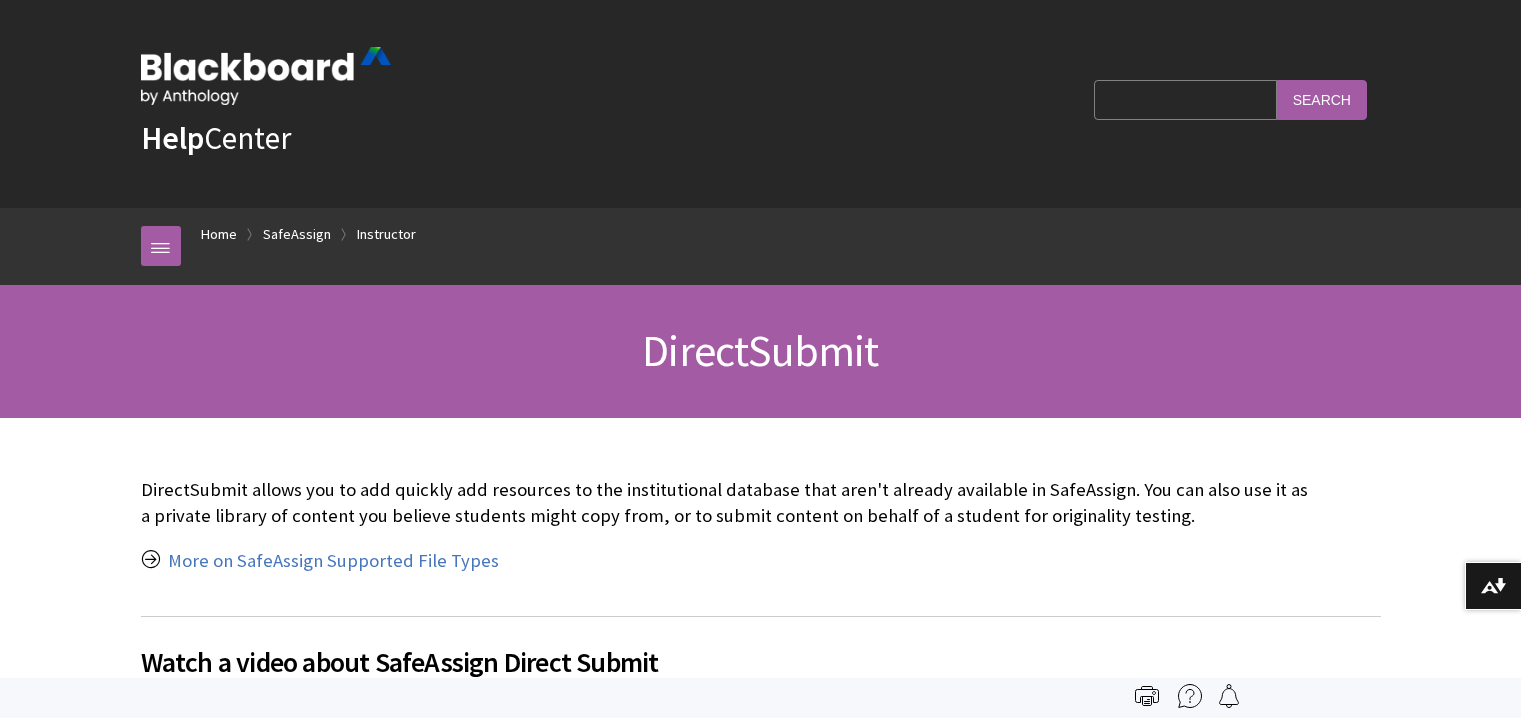 scroll, scrollTop: 0, scrollLeft: 0, axis: both 